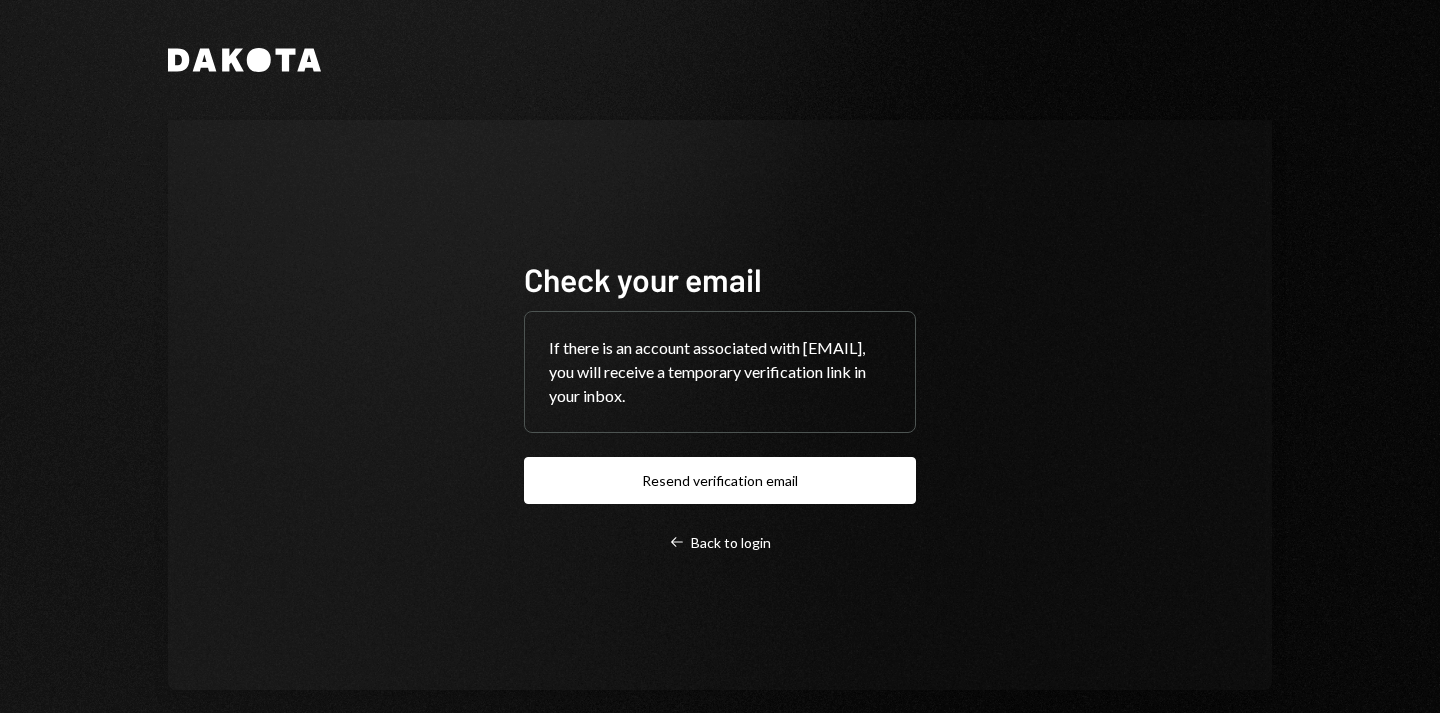 scroll, scrollTop: 0, scrollLeft: 0, axis: both 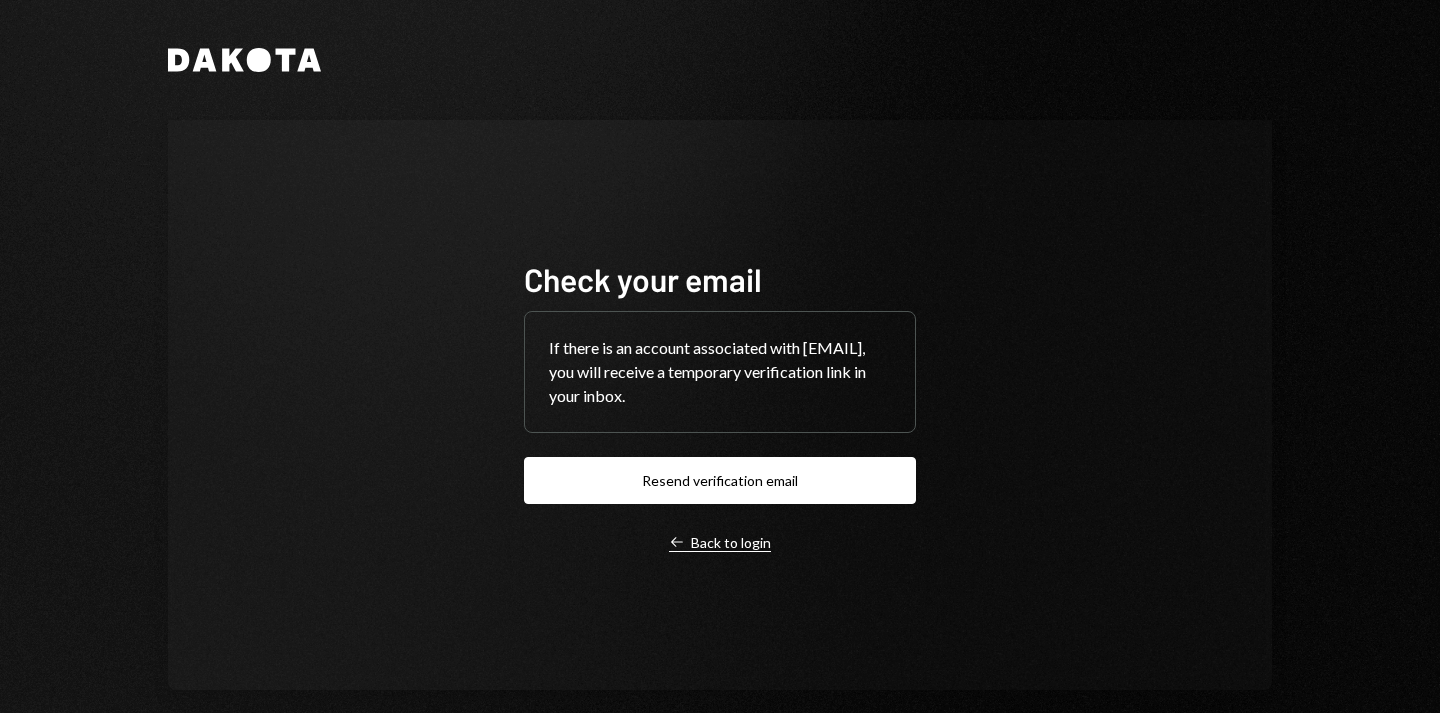 click on "Left Arrow Back to login" at bounding box center (720, 543) 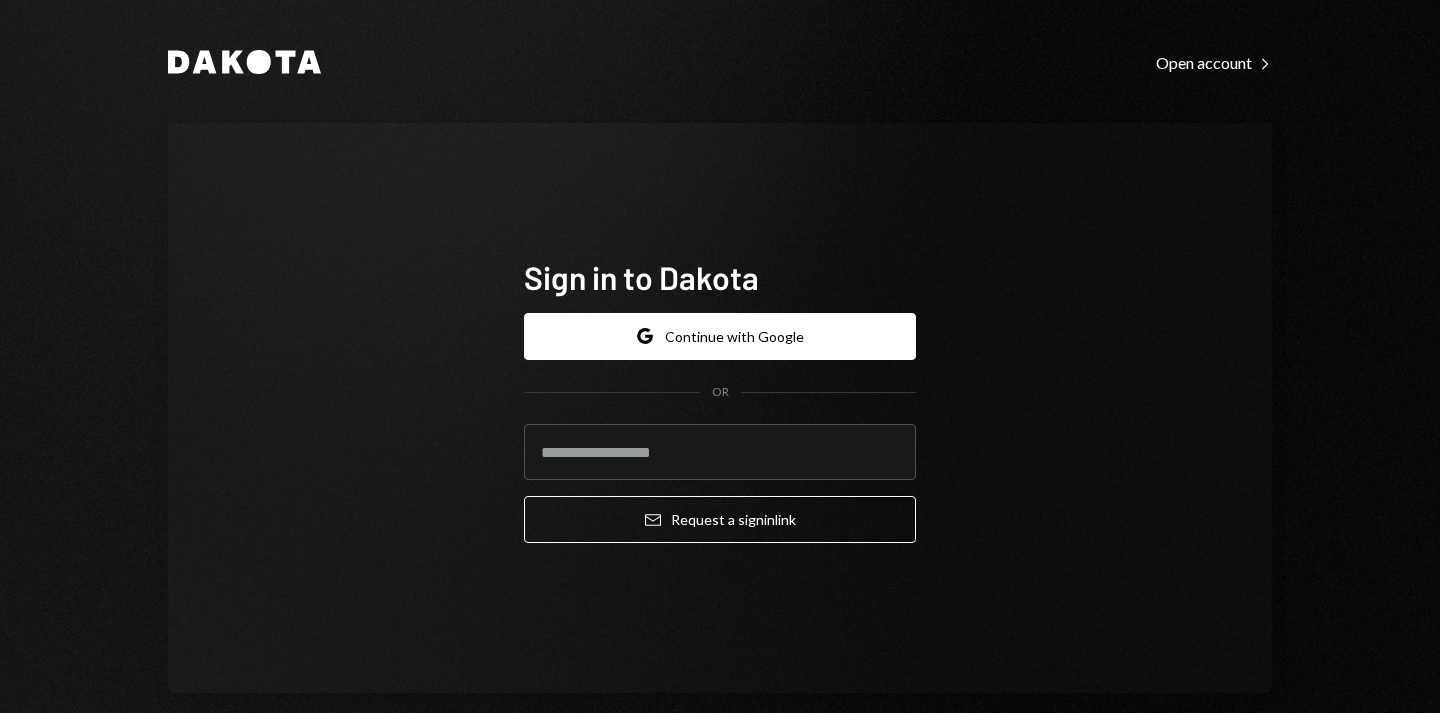 type on "**********" 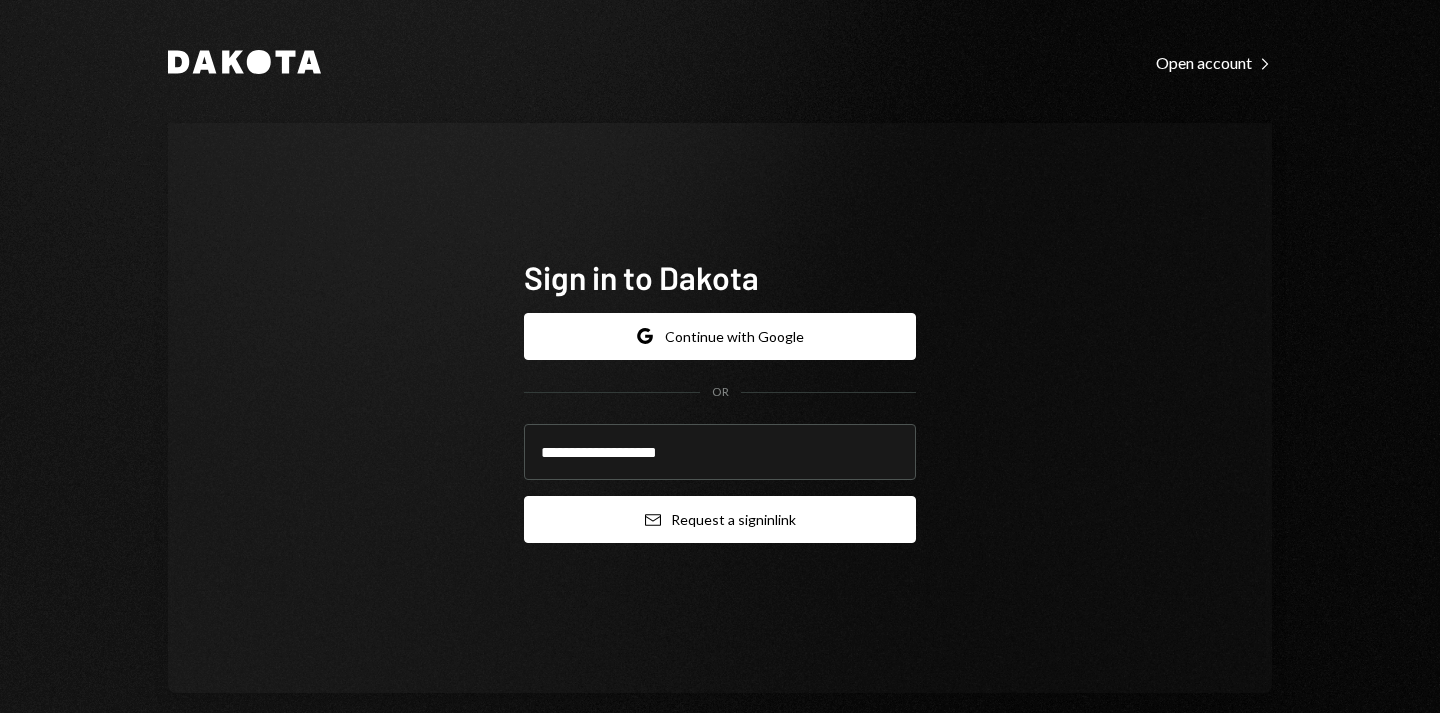 click on "Email Request a sign  in  link" at bounding box center (720, 519) 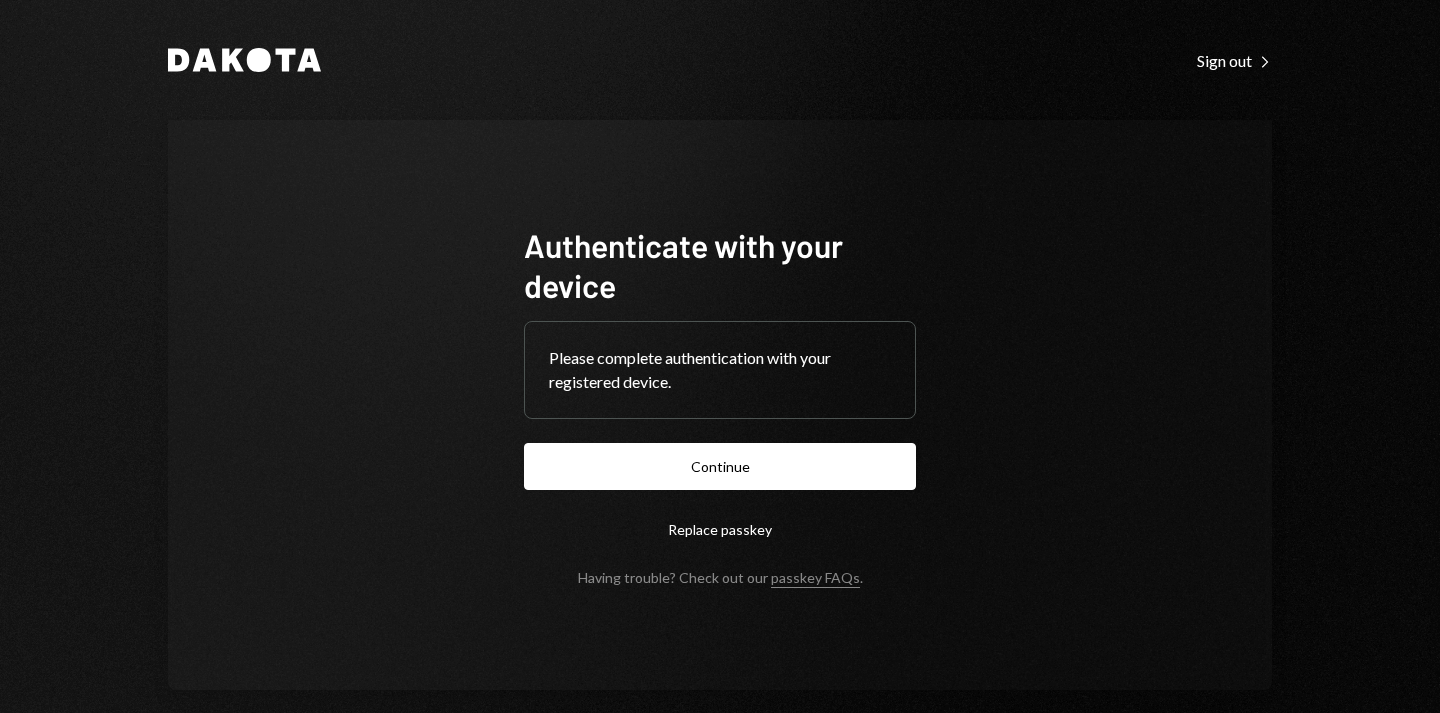 scroll, scrollTop: 0, scrollLeft: 0, axis: both 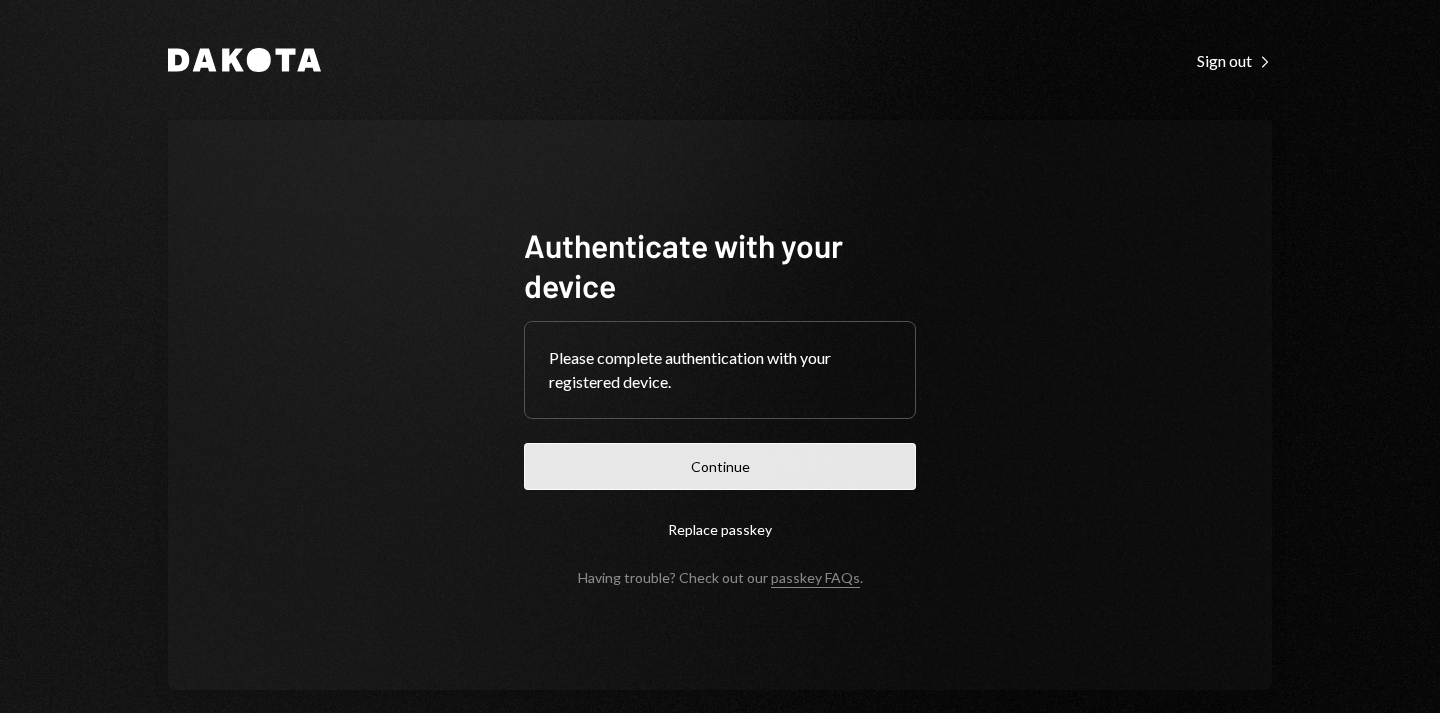 click on "Continue" at bounding box center [720, 466] 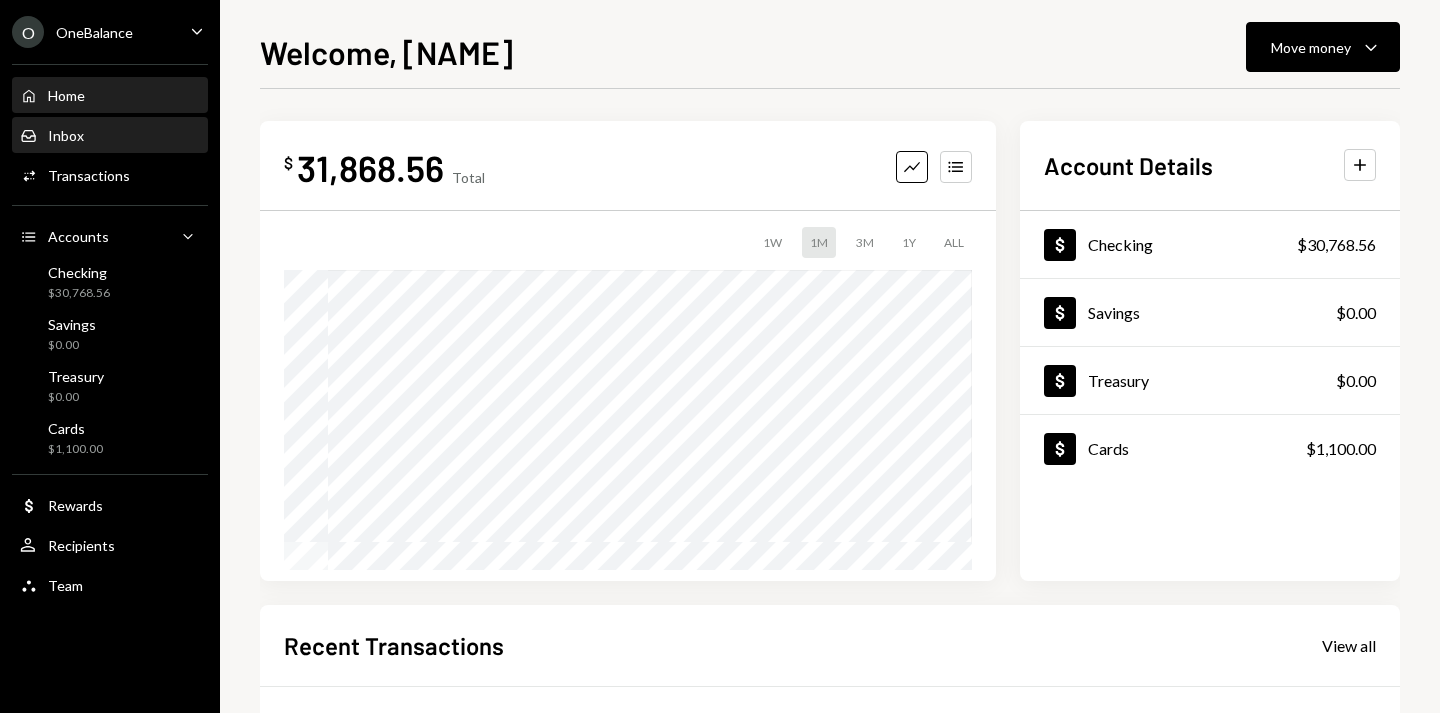 click on "Inbox Inbox" at bounding box center [110, 136] 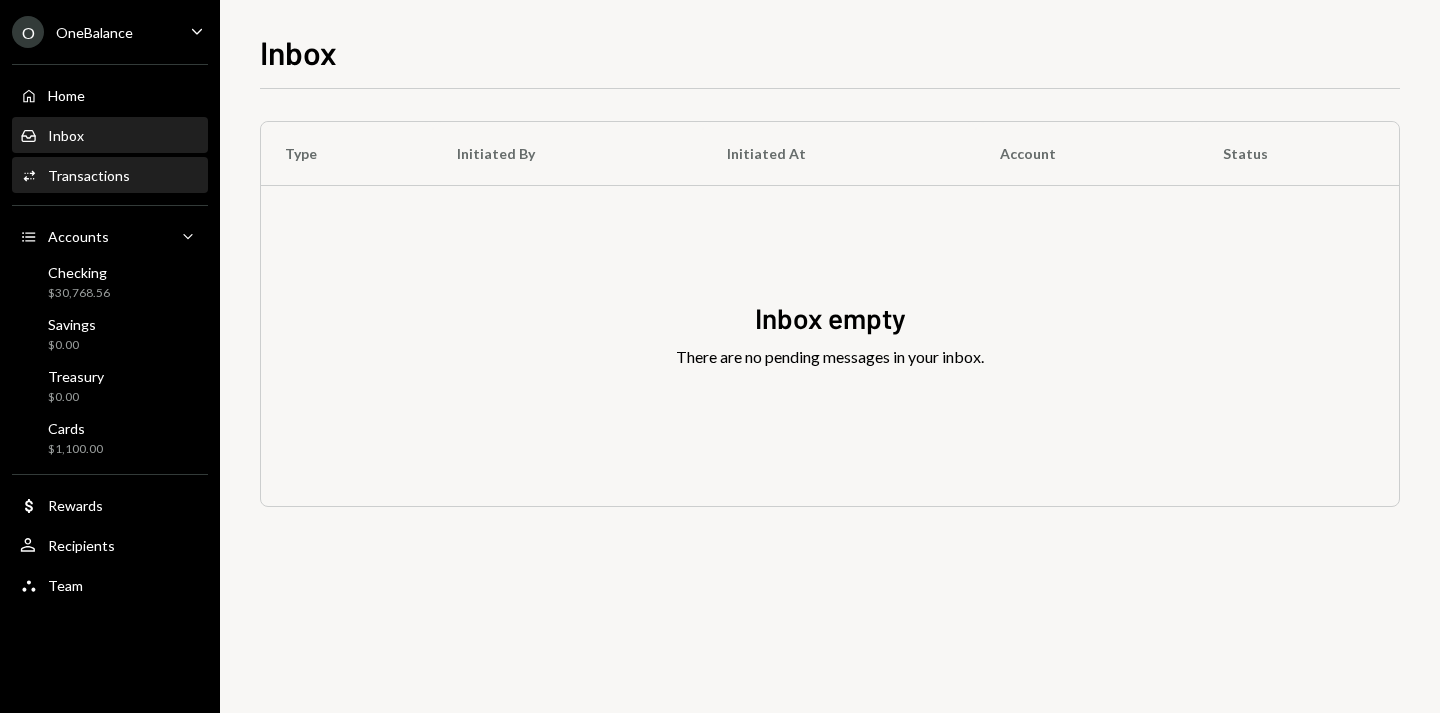 click on "Transactions" at bounding box center (89, 175) 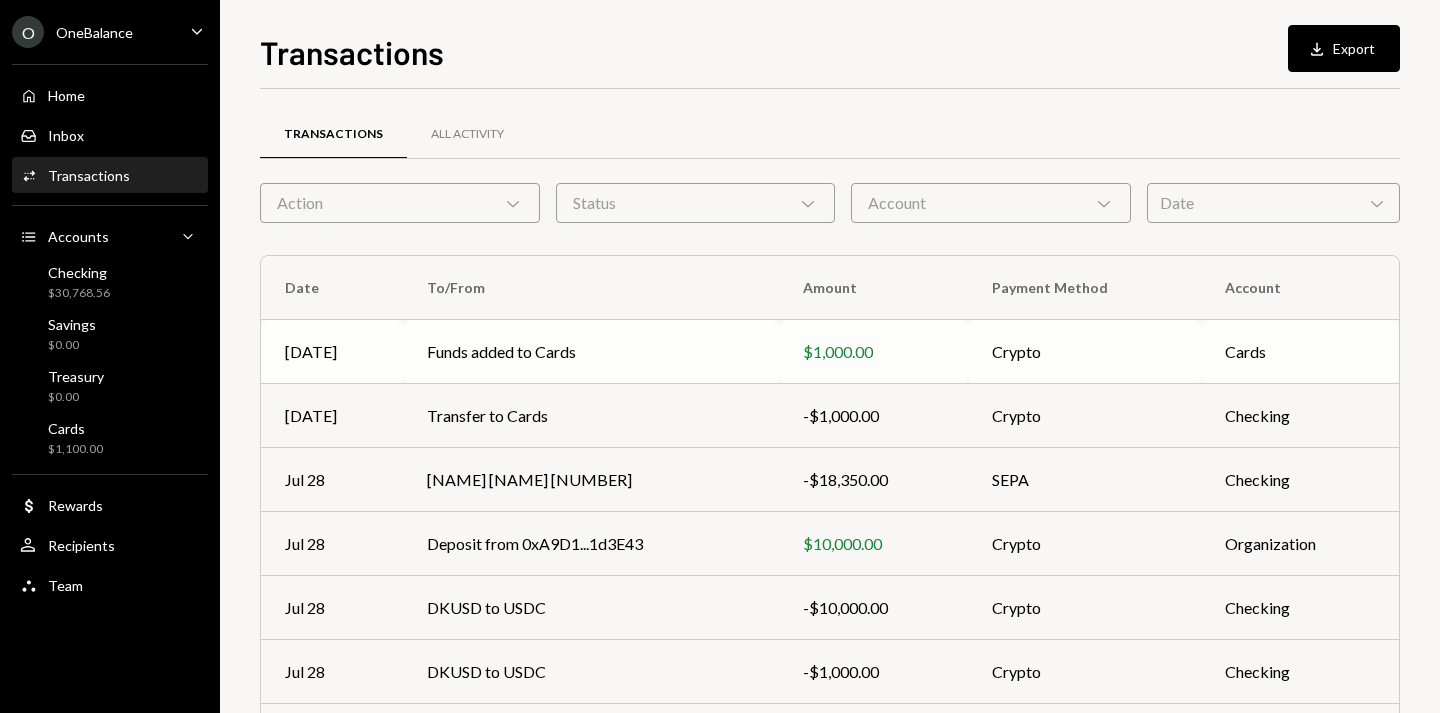 click on "Funds added to Cards" at bounding box center (591, 352) 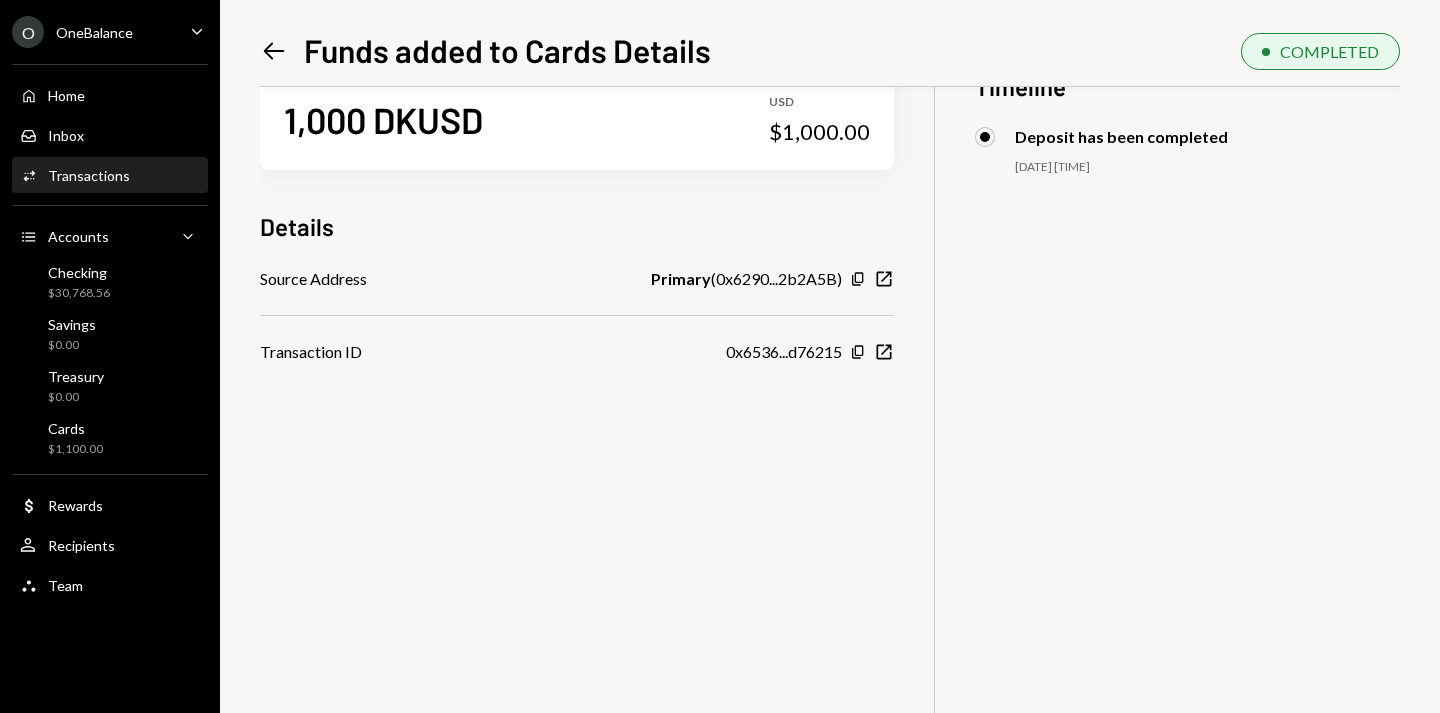 scroll, scrollTop: 53, scrollLeft: 0, axis: vertical 